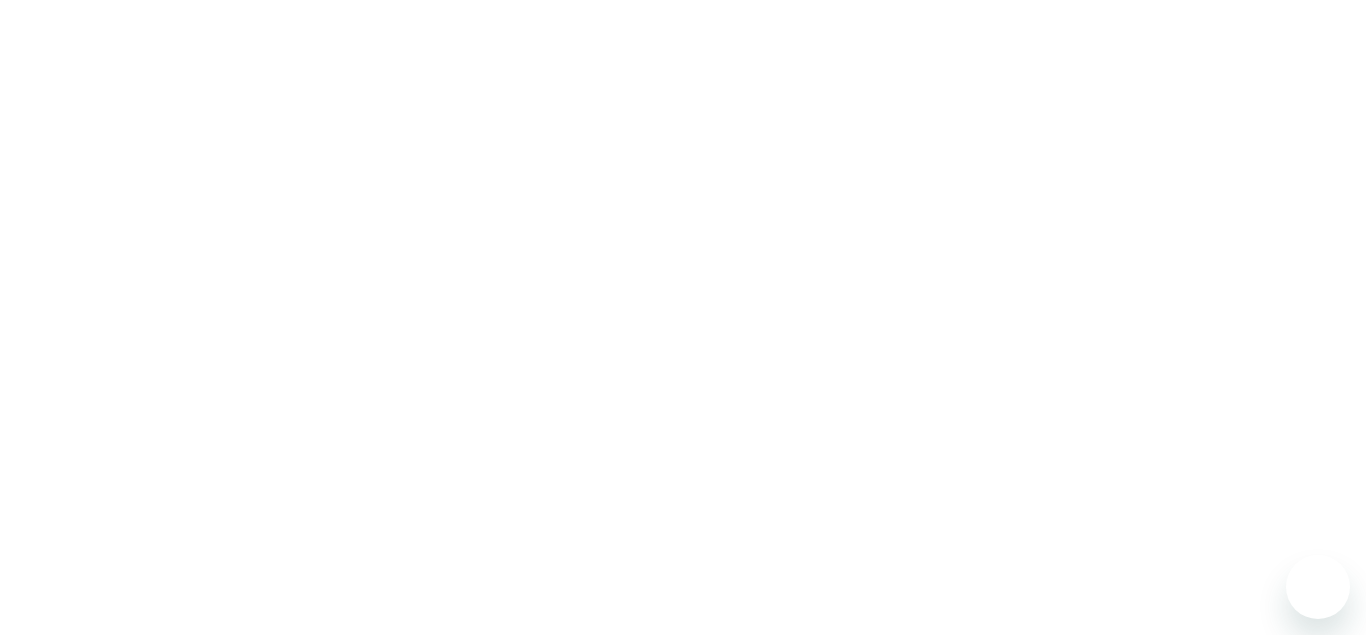 scroll, scrollTop: 0, scrollLeft: 0, axis: both 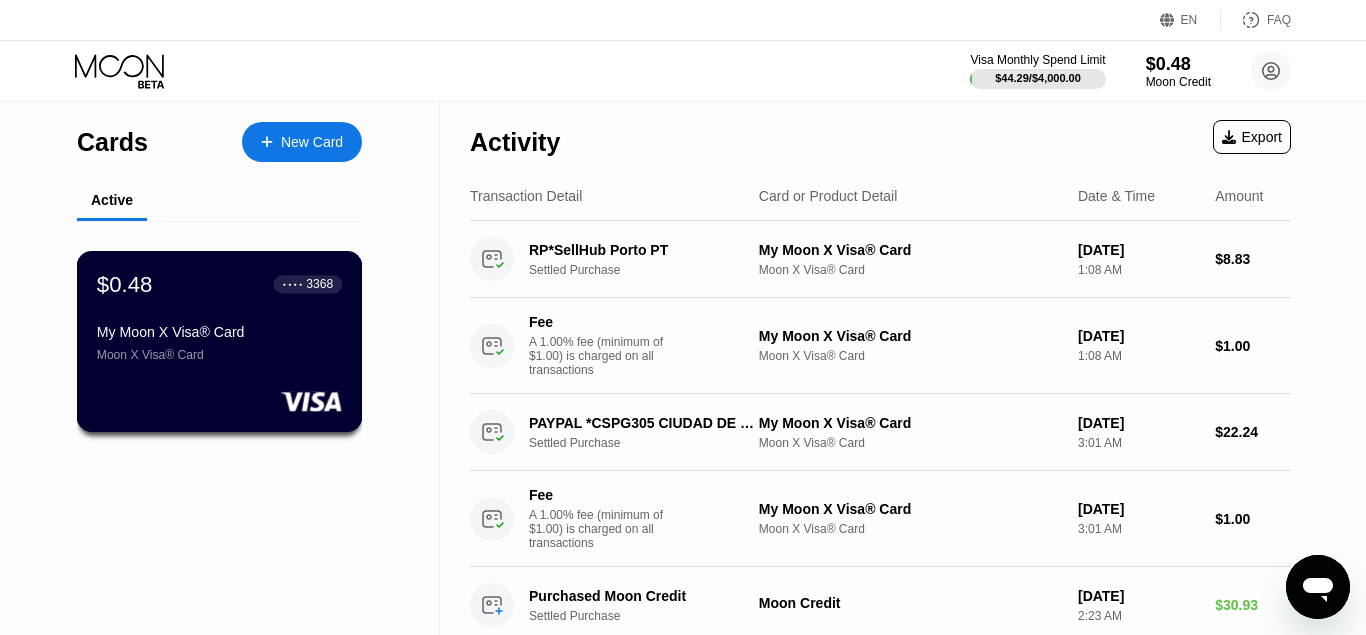 click on "My Moon X Visa® Card" at bounding box center (219, 332) 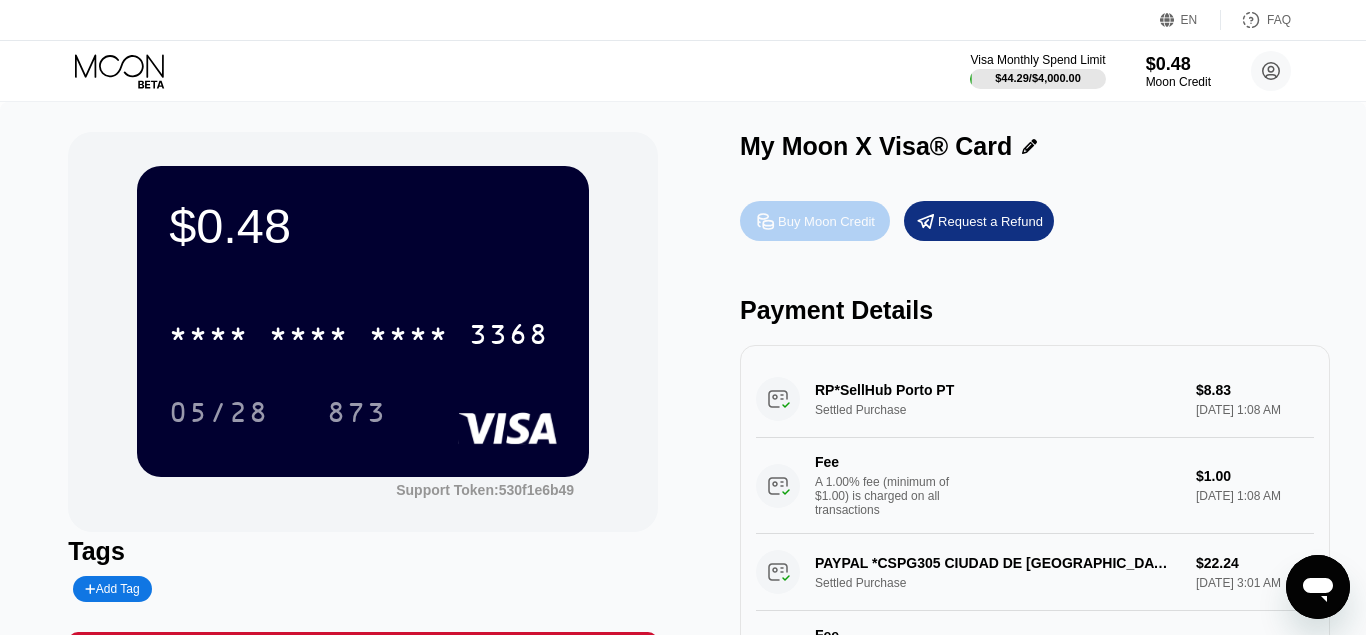 click on "Buy Moon Credit" at bounding box center (826, 221) 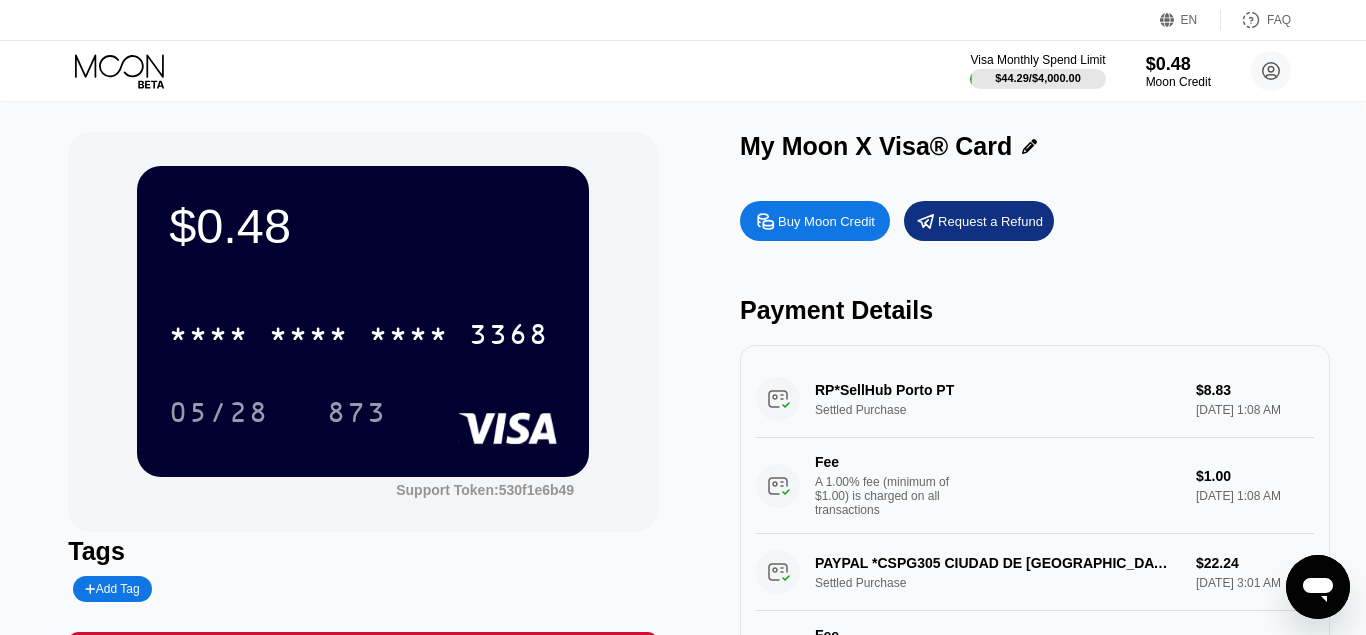 type on "0" 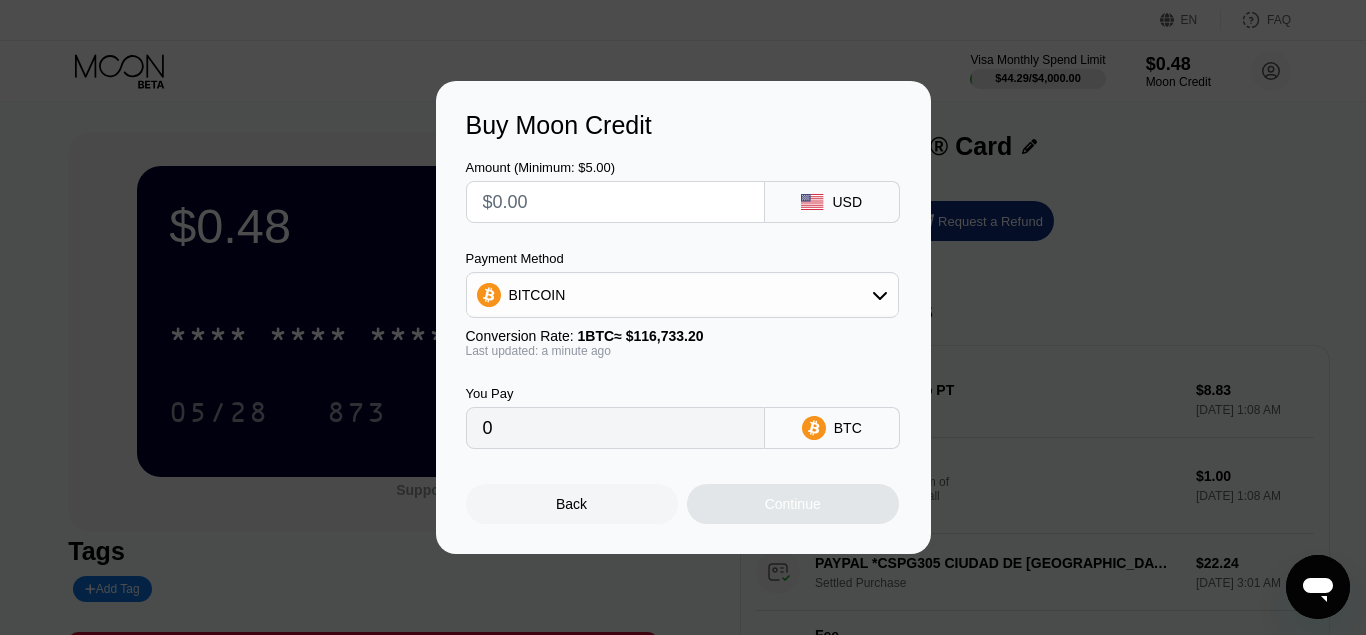 click at bounding box center [615, 202] 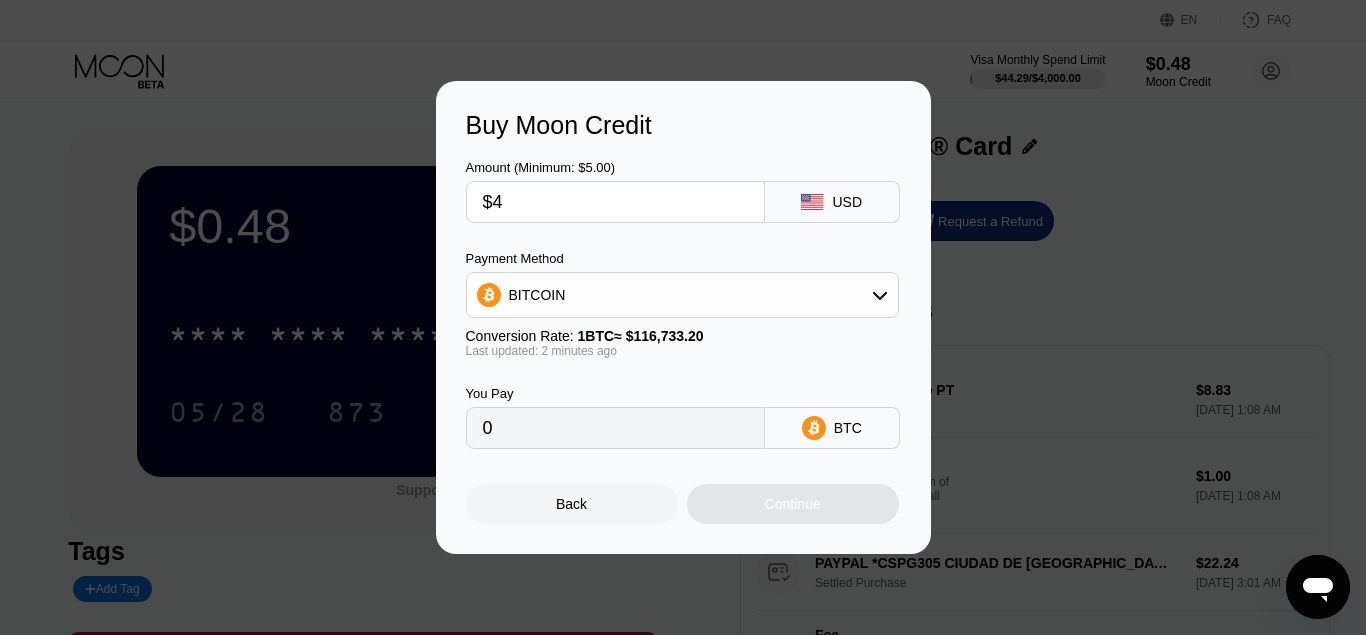 type on "$45" 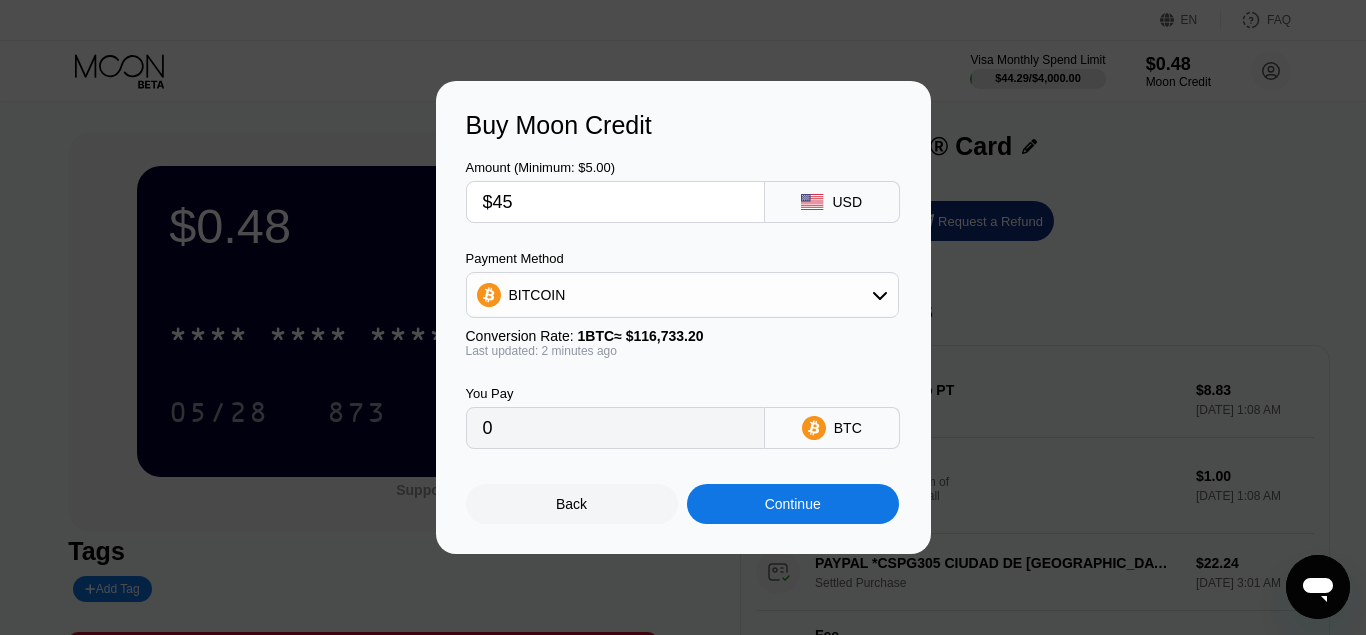 type on "0.00038550" 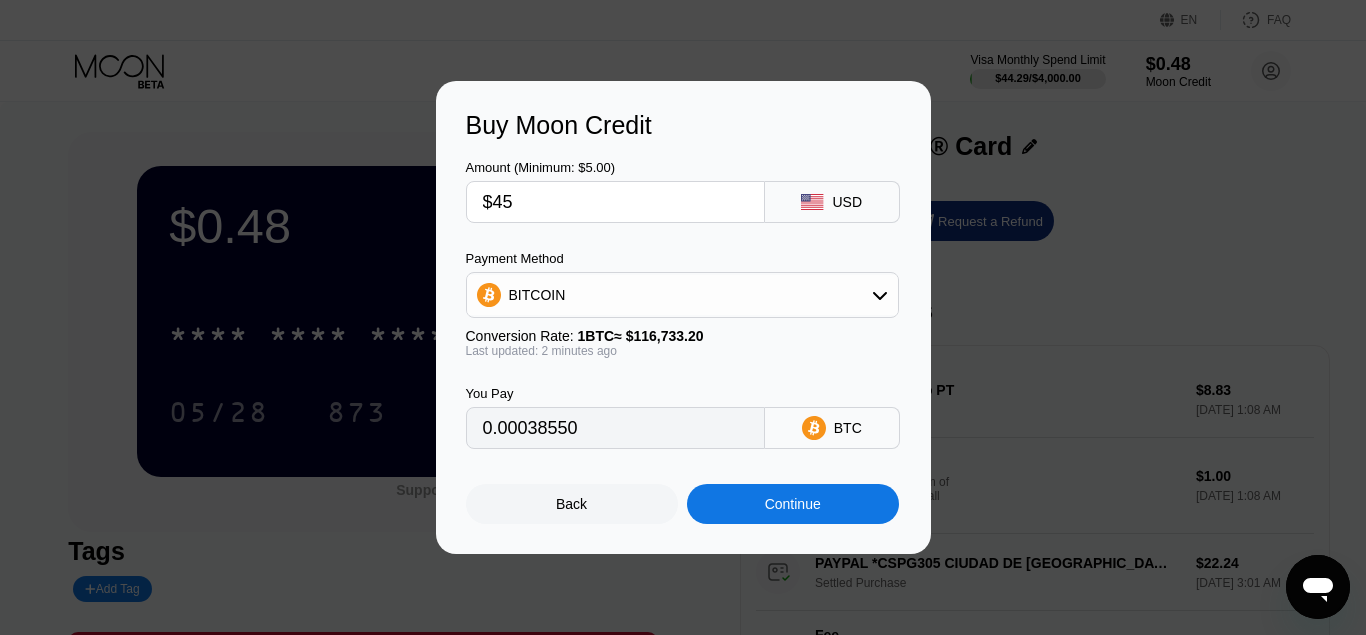 type on "$45" 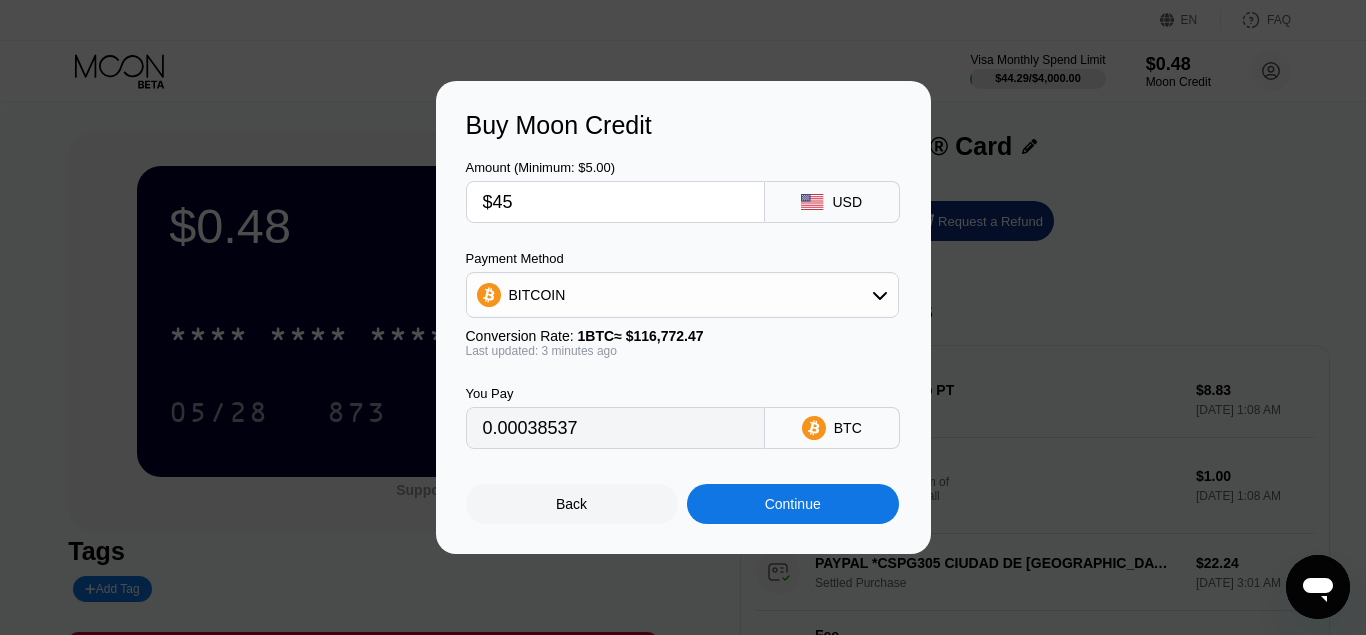 type on "0.00038540" 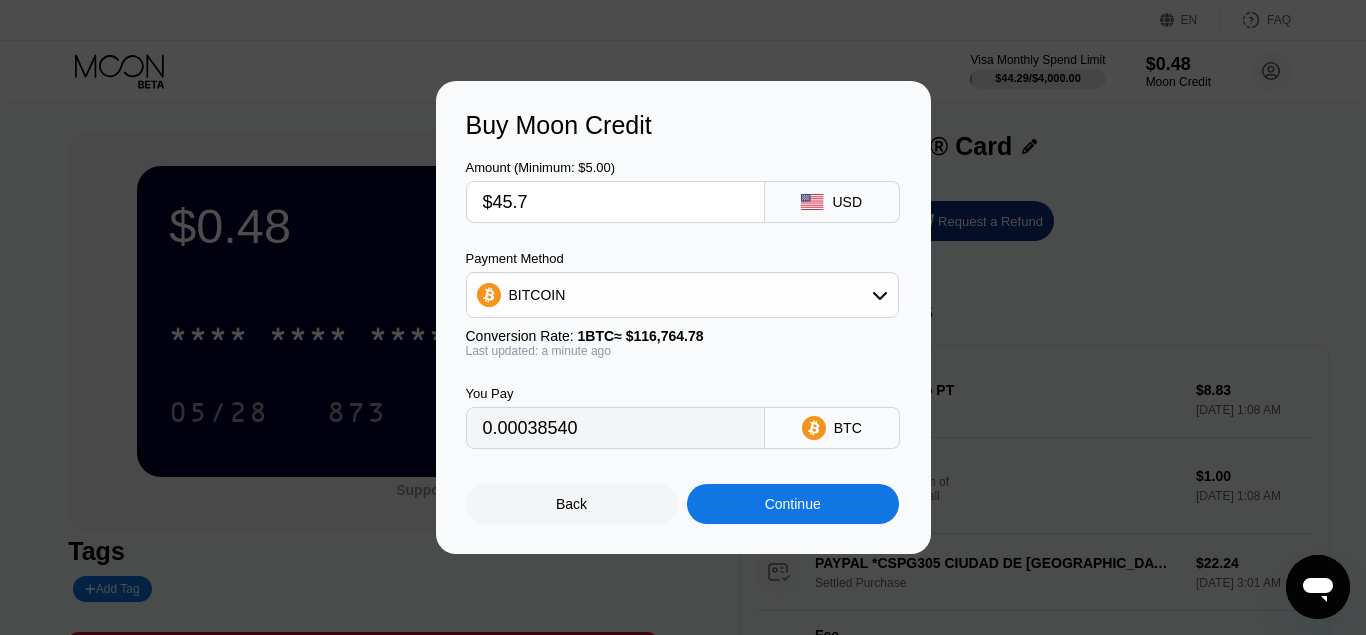 type on "$45.70" 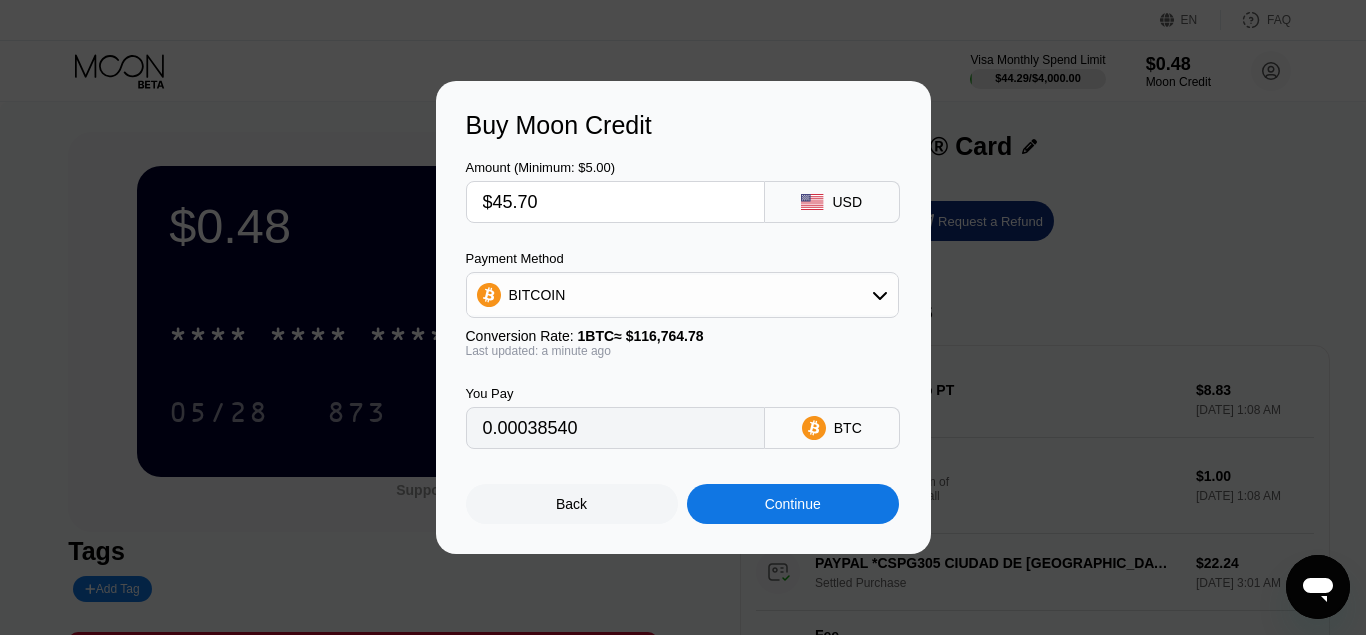 type on "0.00039139" 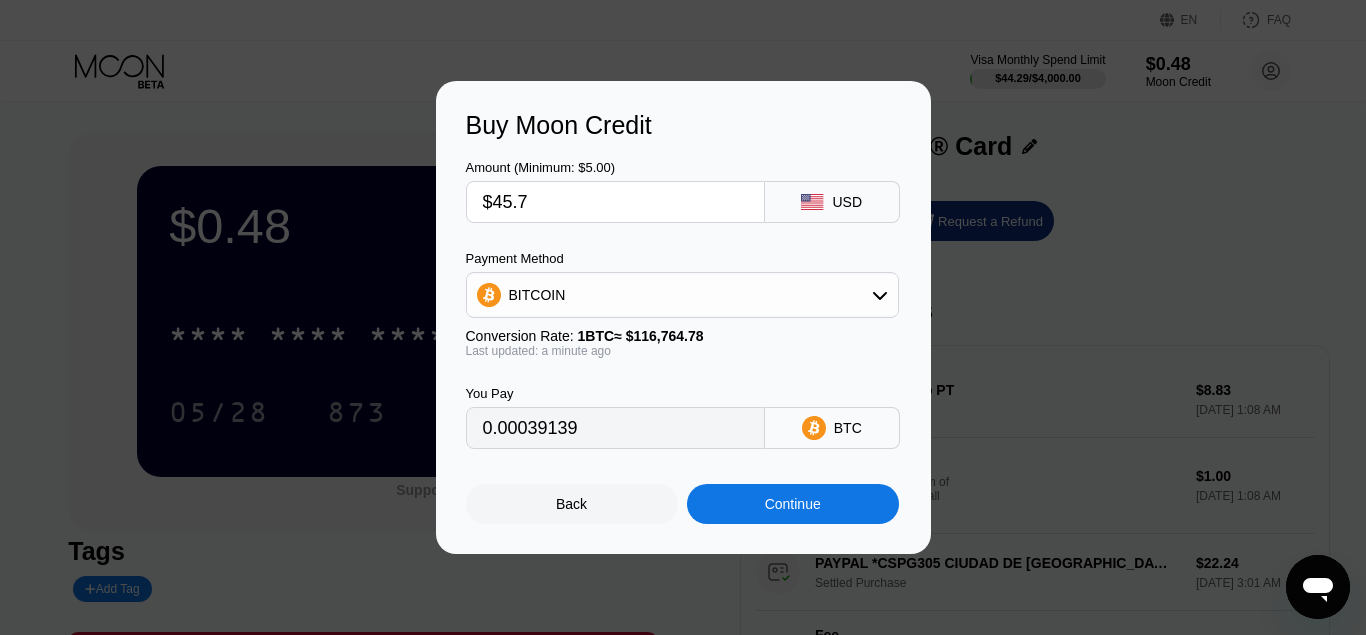 type on "$45." 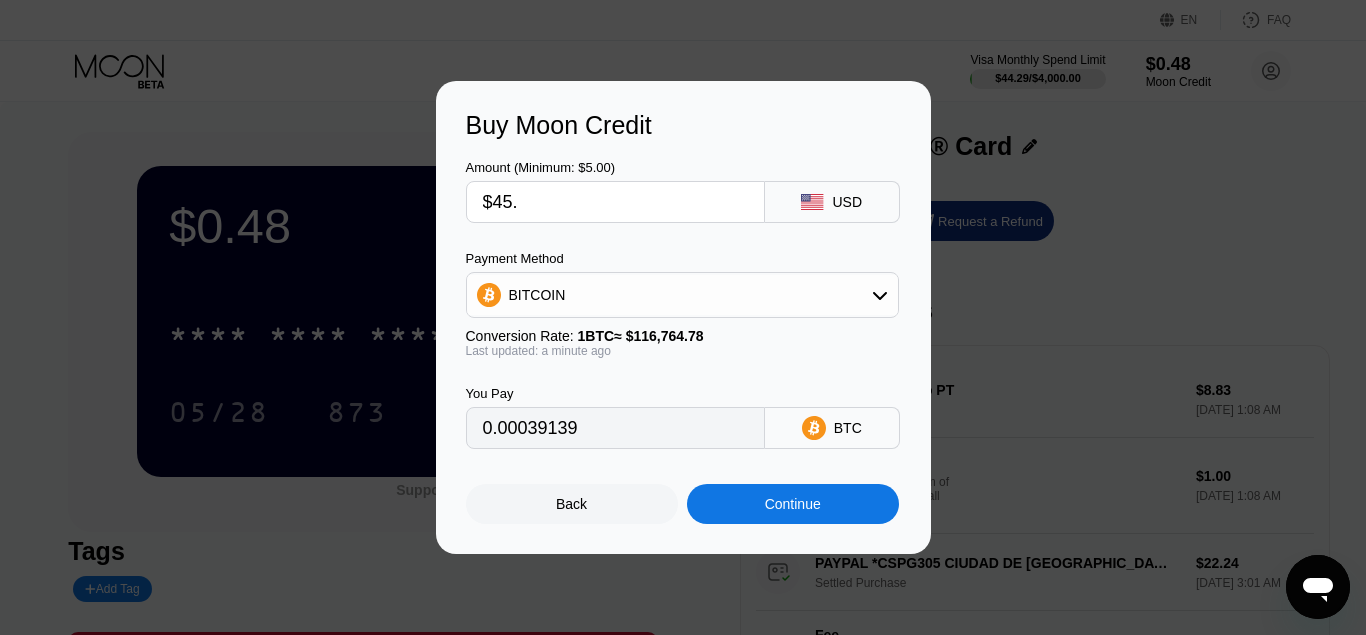 type on "0.00038540" 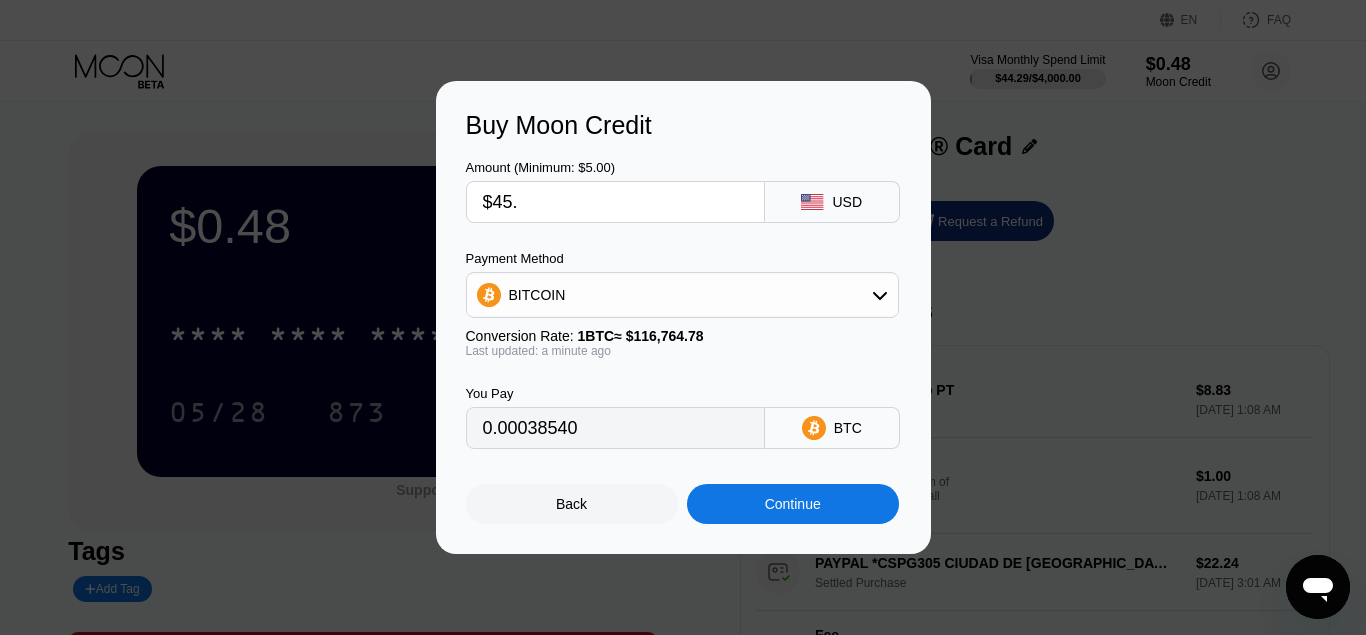type on "$45" 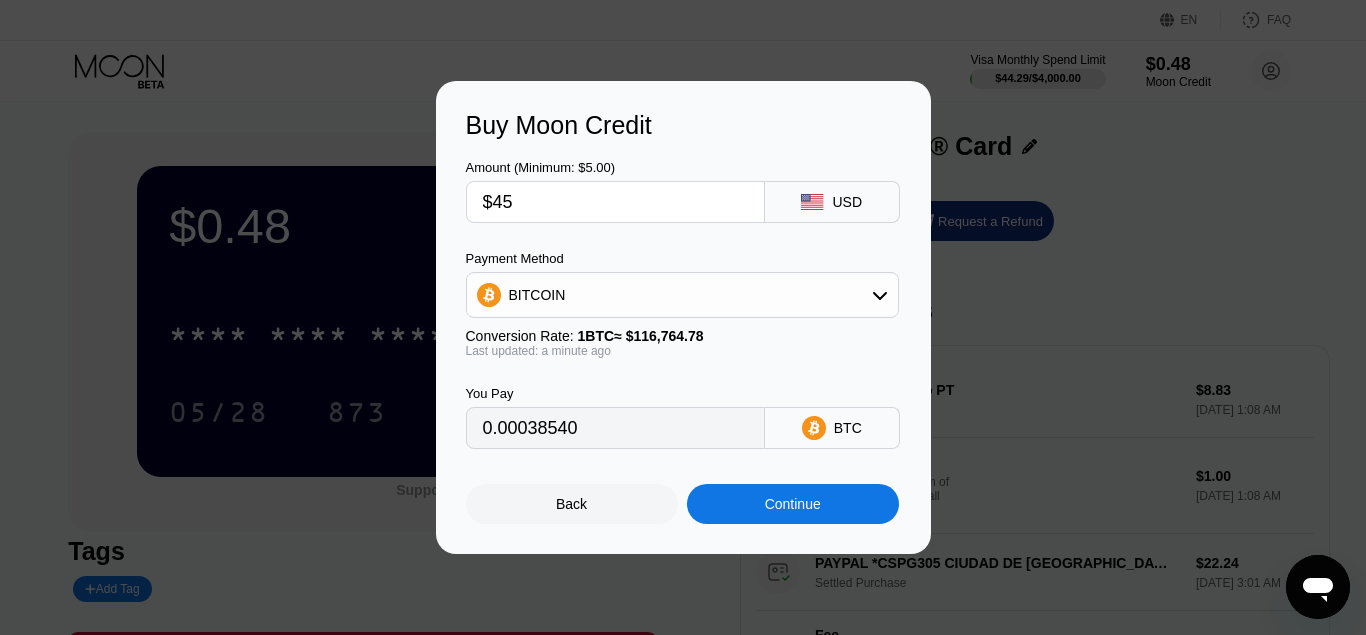 click on "Continue" at bounding box center [793, 504] 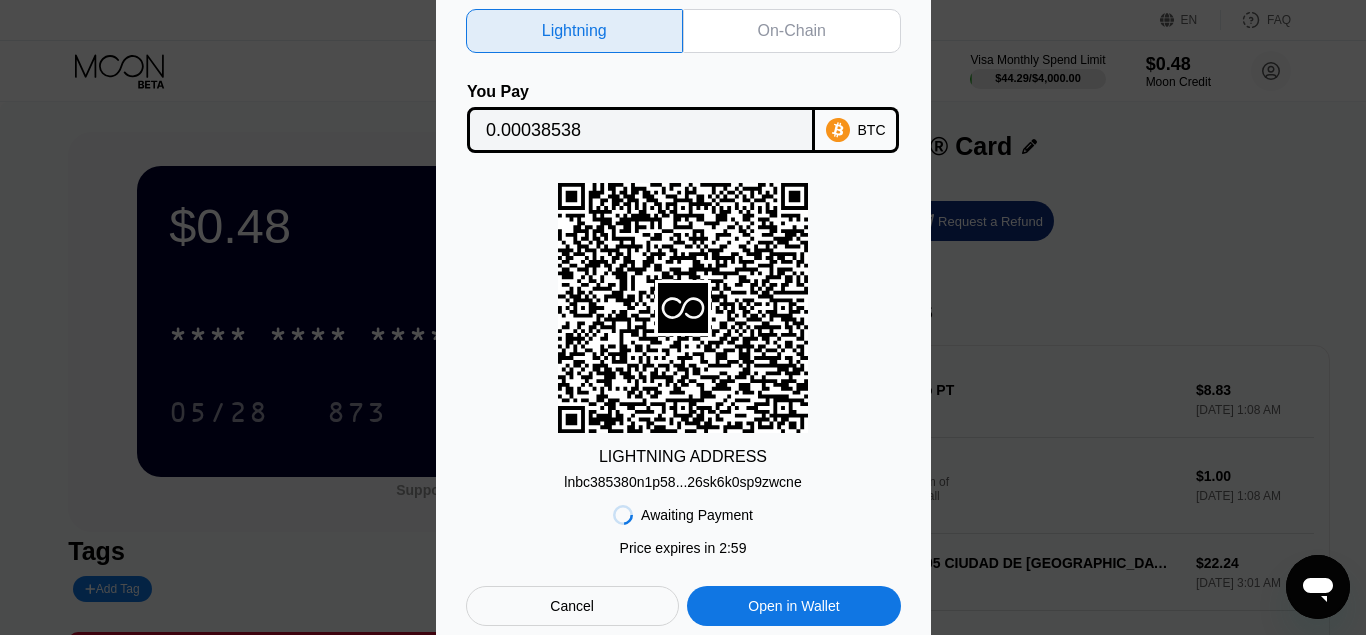 click on "On-Chain" at bounding box center [792, 31] 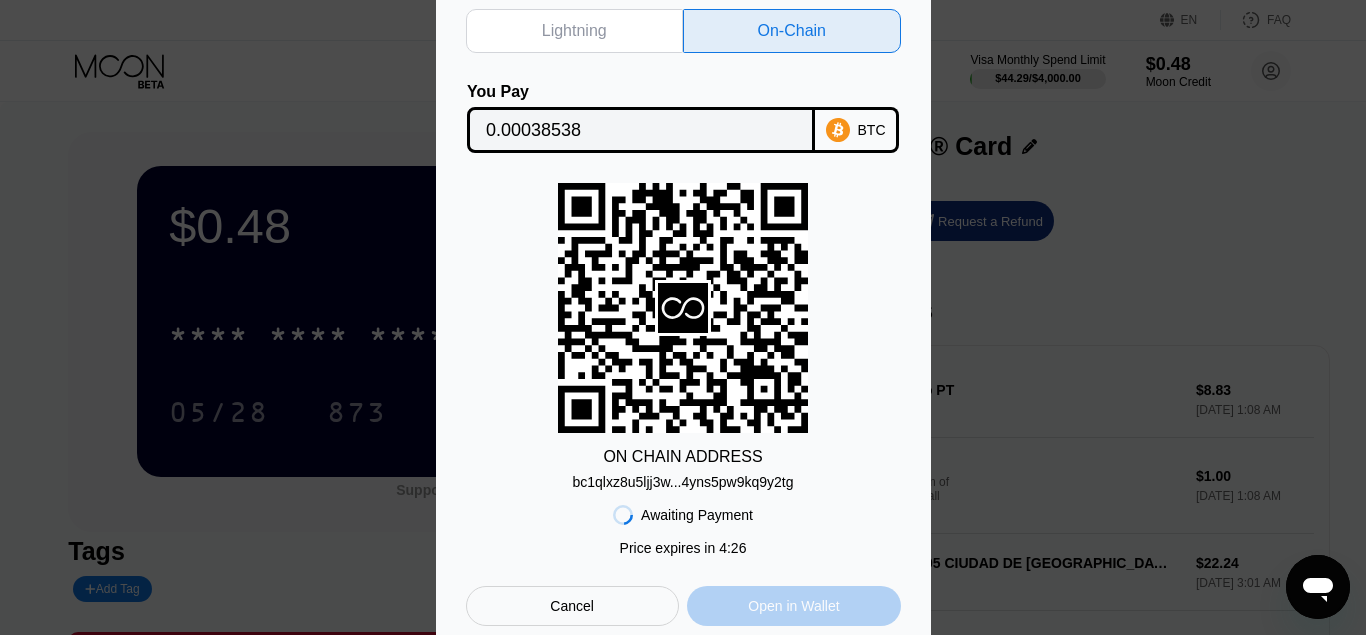 click on "Open in Wallet" at bounding box center [793, 606] 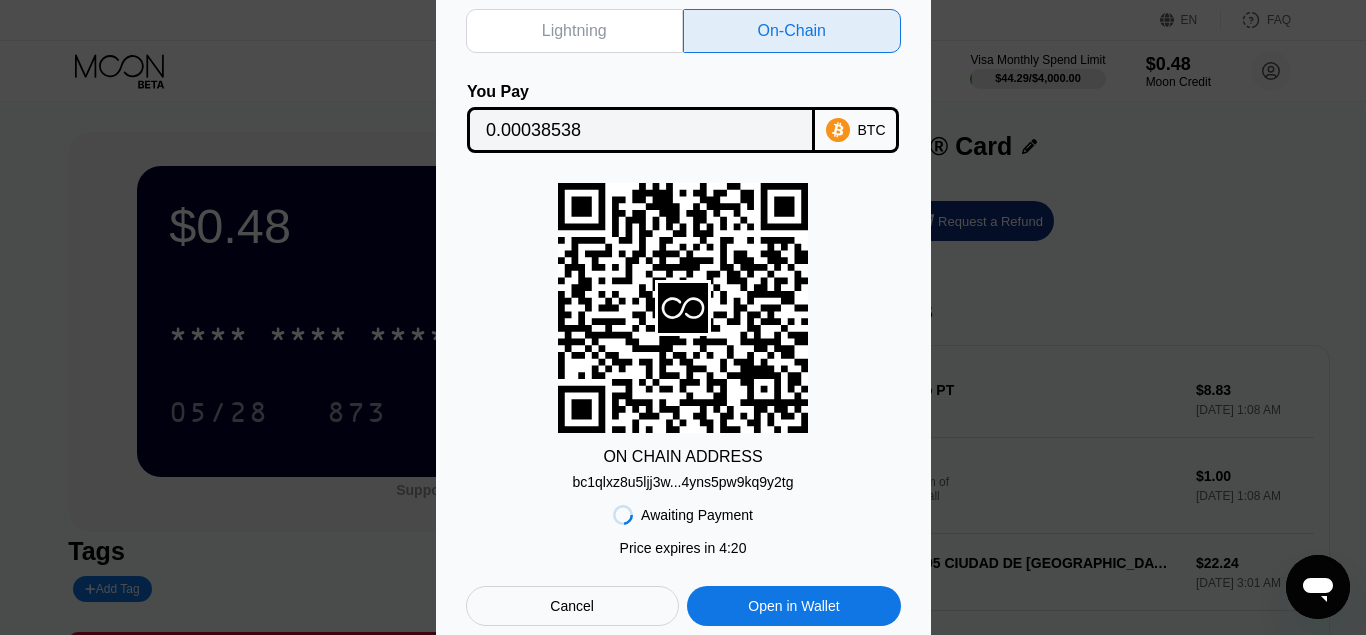 click 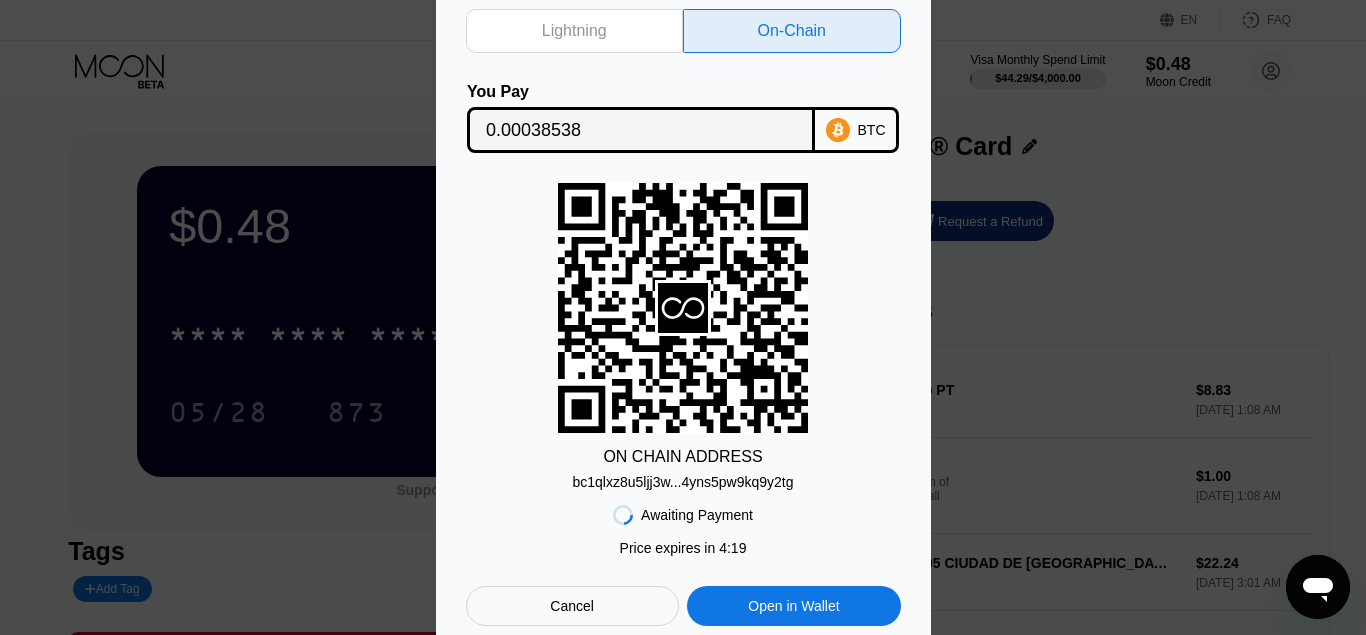 click 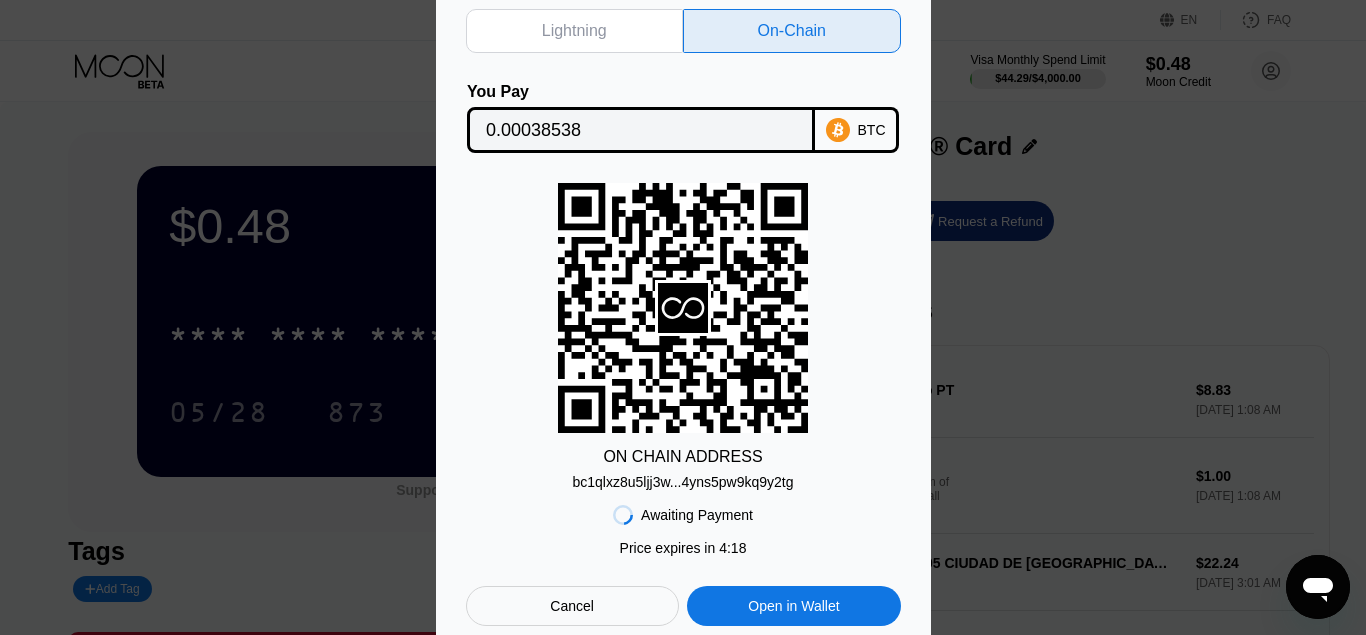 click 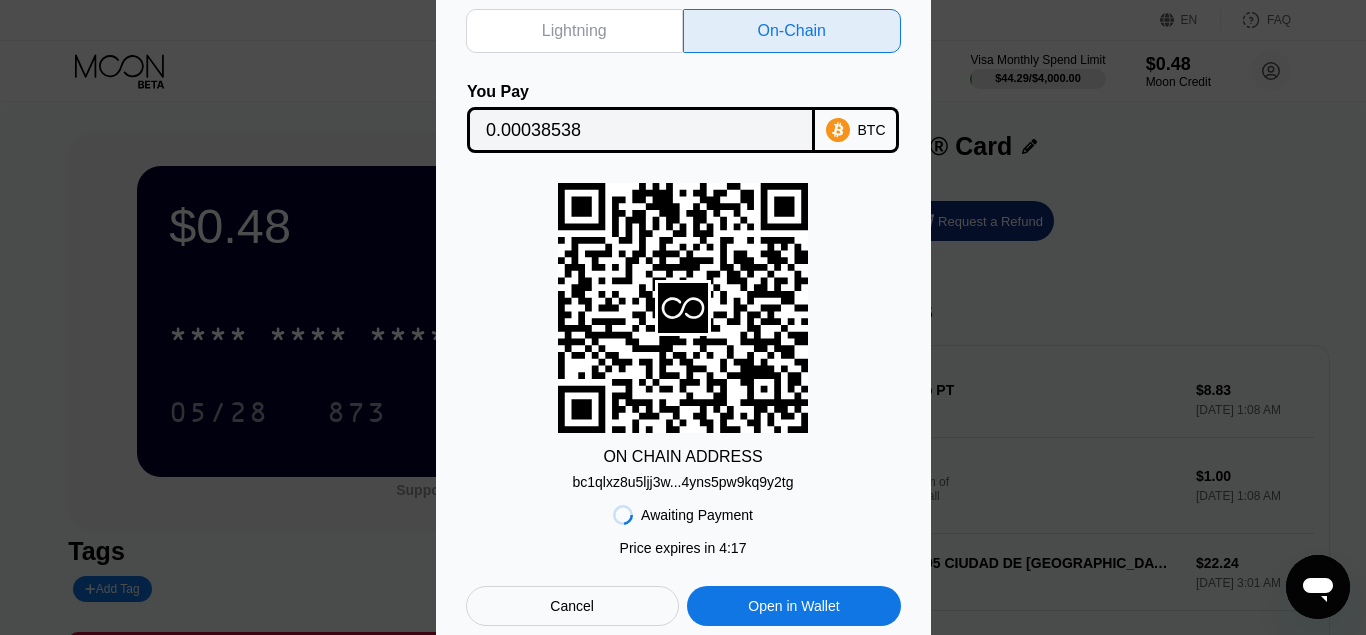 click 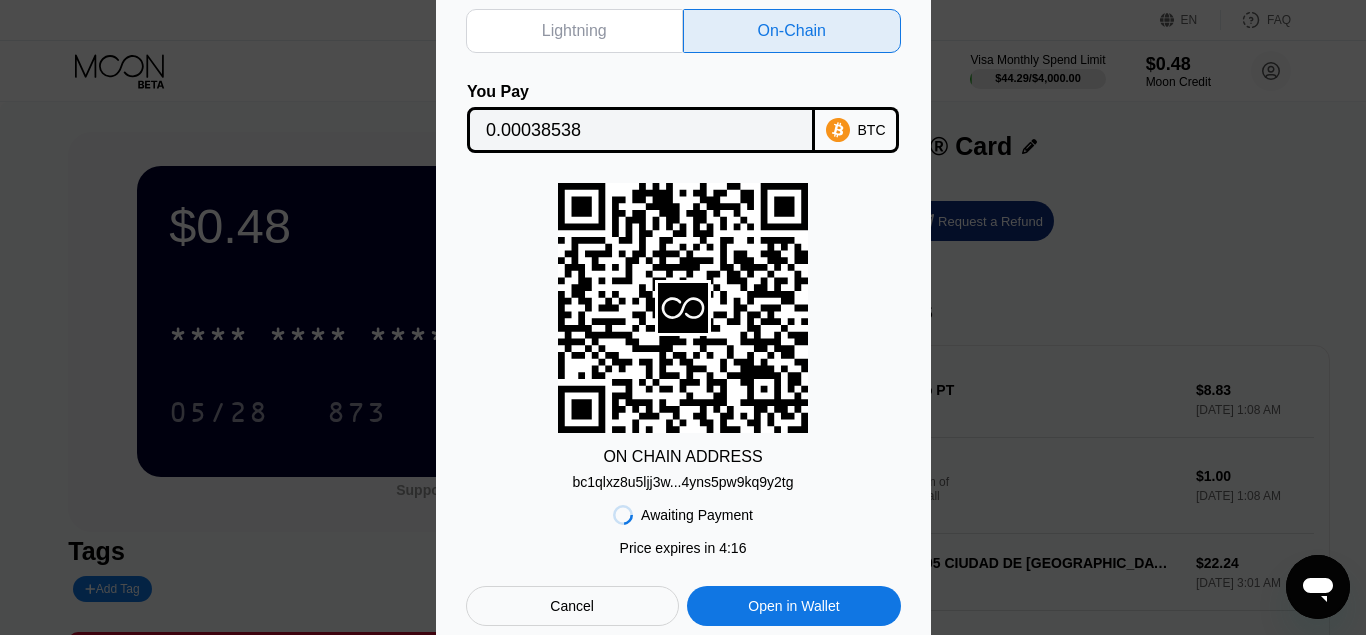click 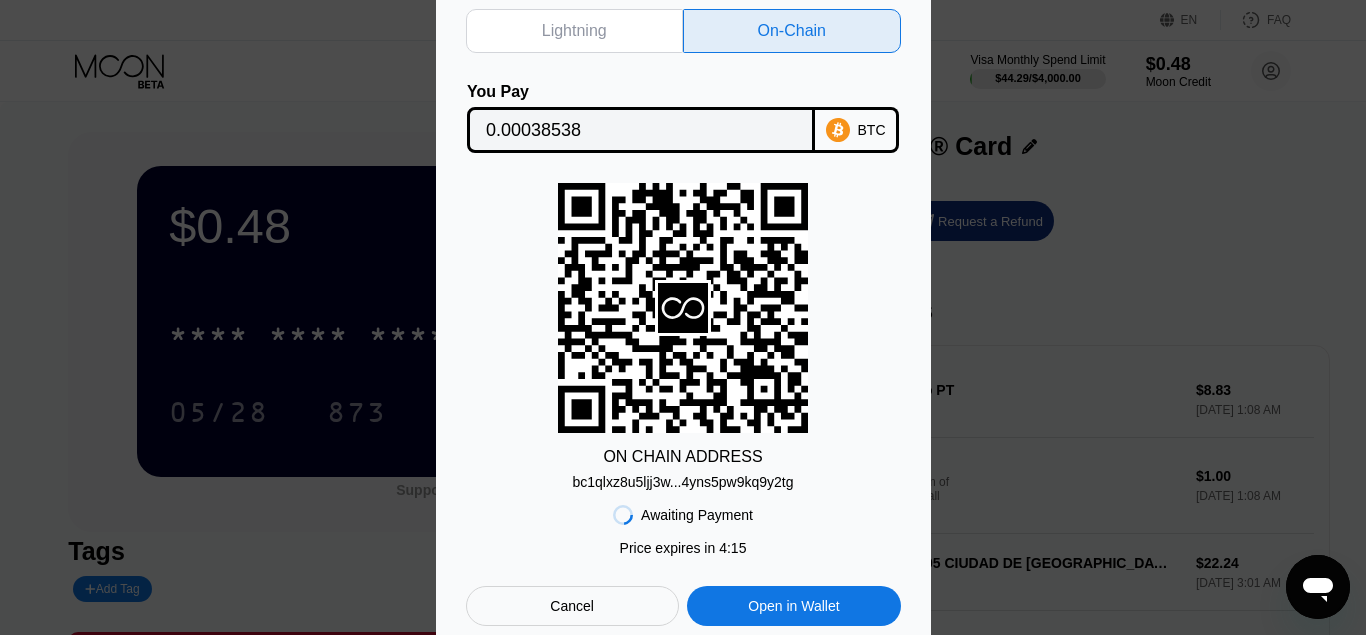 click 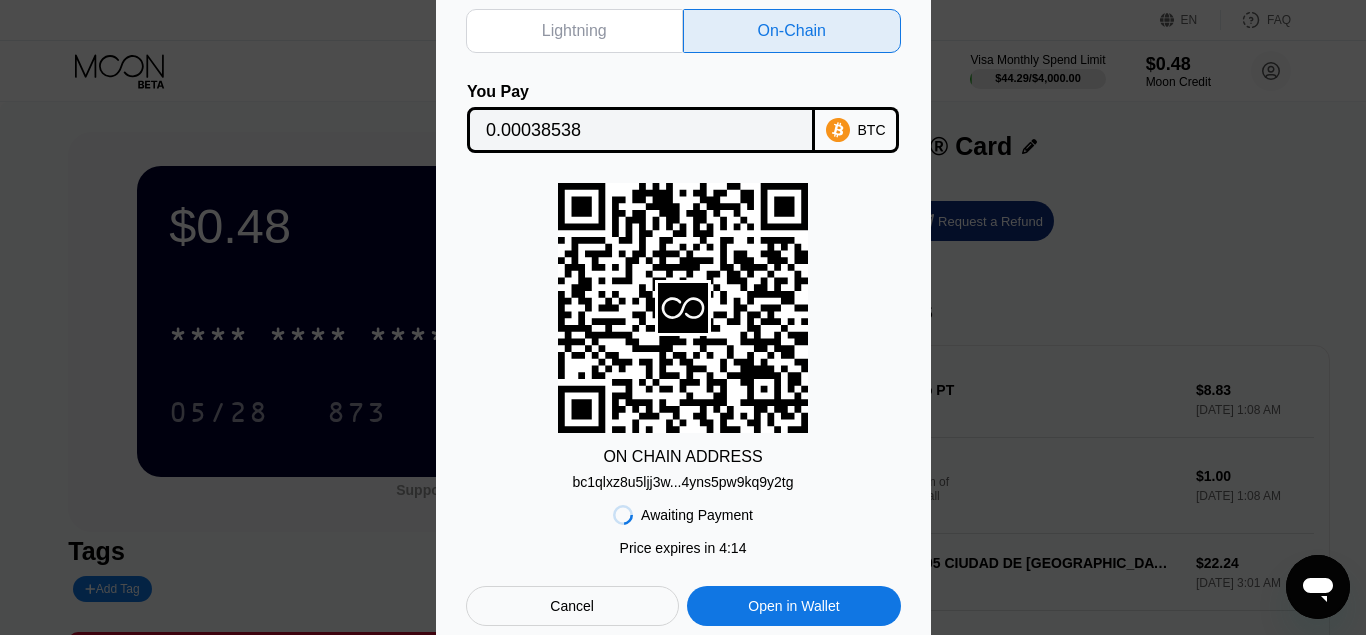 click 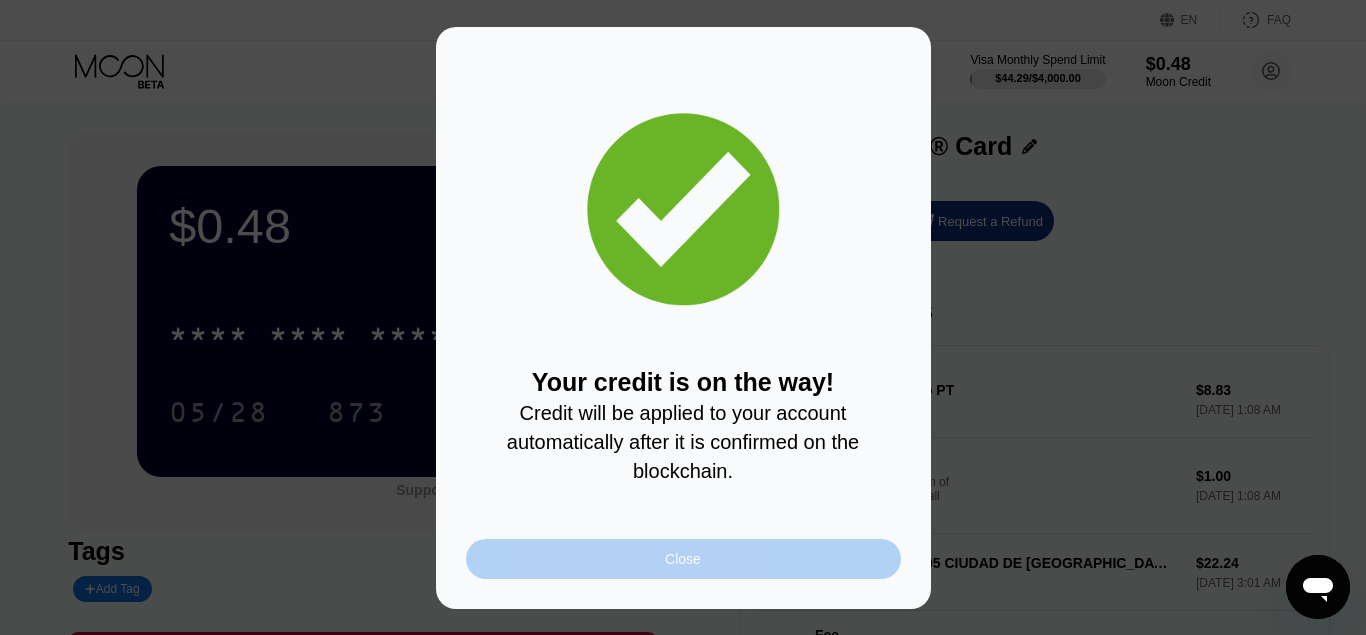 click on "Close" at bounding box center [683, 559] 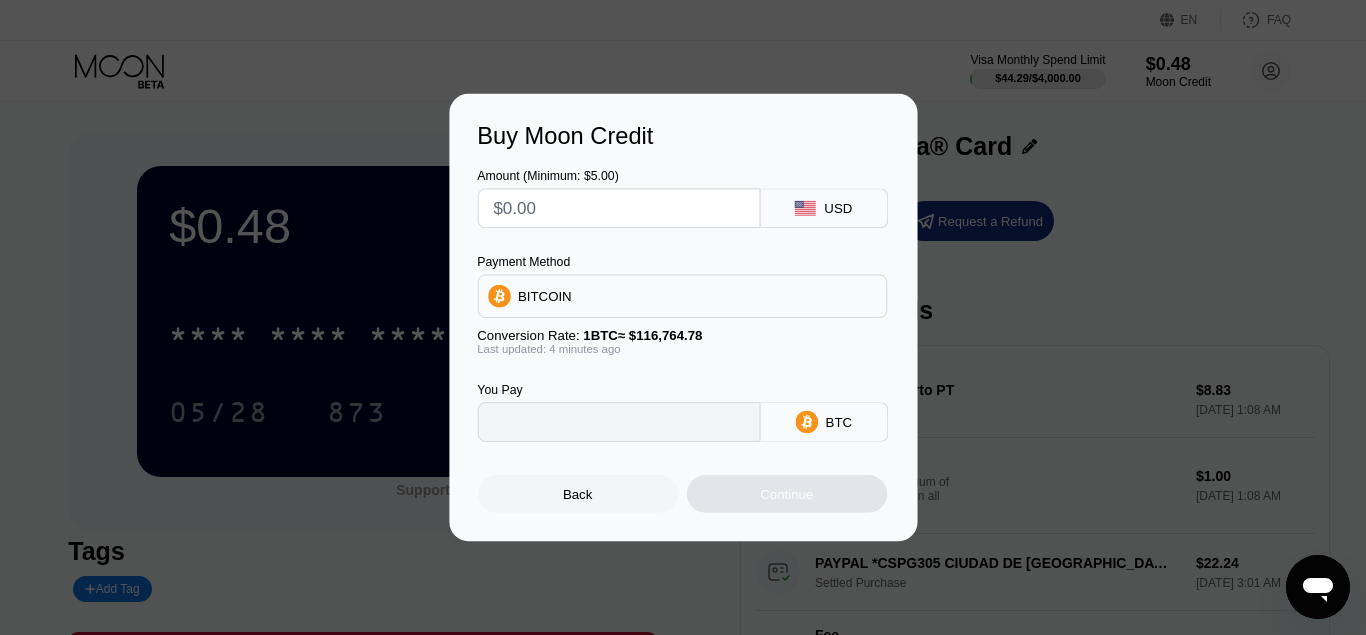 type on "0" 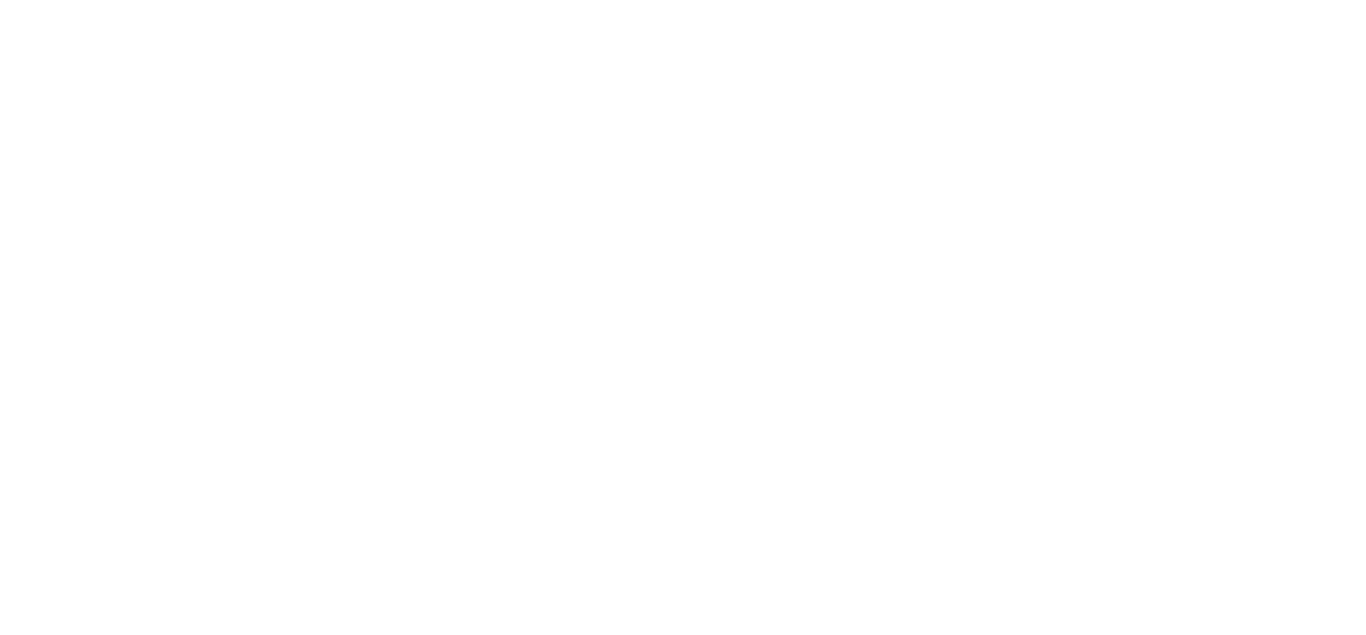 scroll, scrollTop: 0, scrollLeft: 0, axis: both 